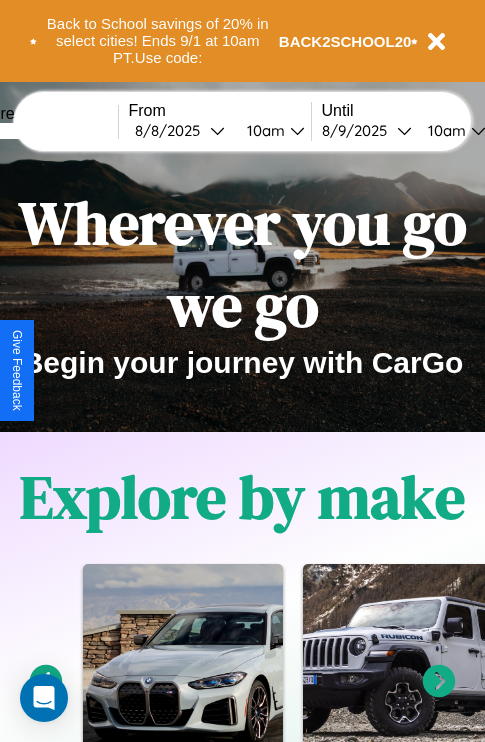 scroll, scrollTop: 0, scrollLeft: 0, axis: both 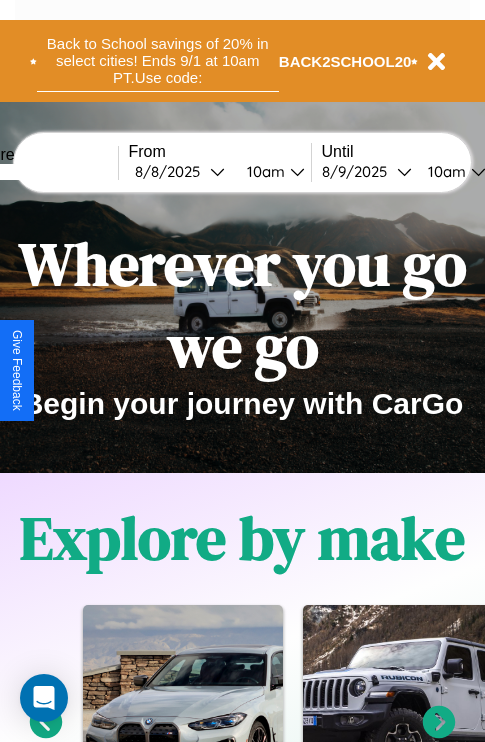 click on "Back to School savings of 20% in select cities! Ends 9/1 at 10am PT.  Use code:" at bounding box center (158, 61) 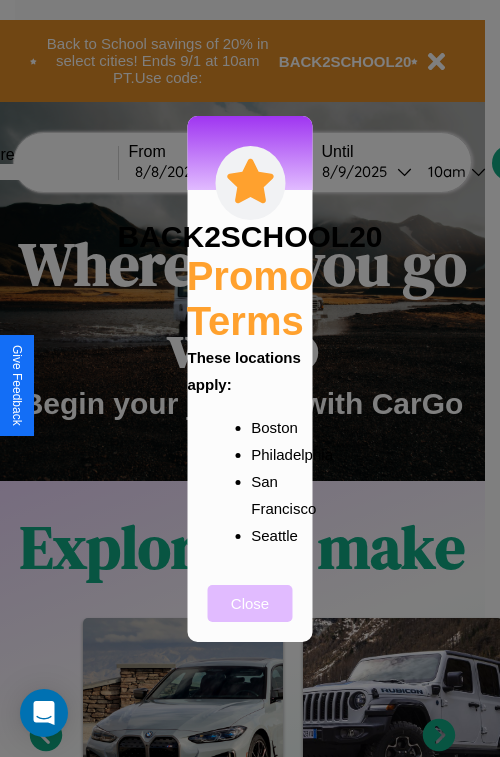 click on "Close" at bounding box center [250, 603] 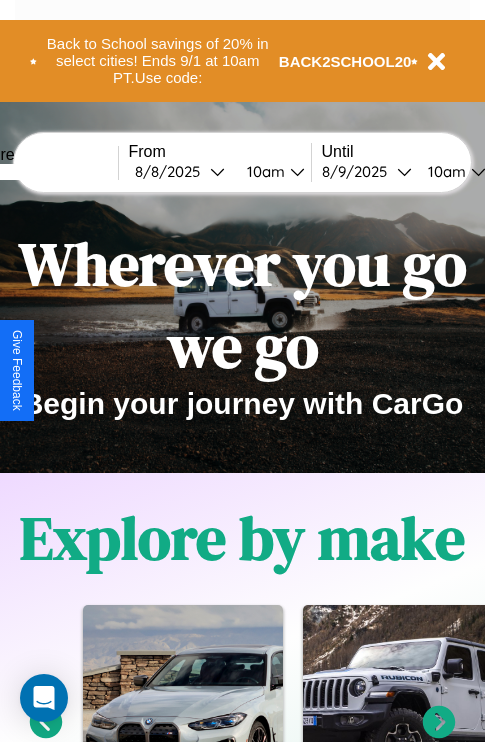 click at bounding box center (43, 172) 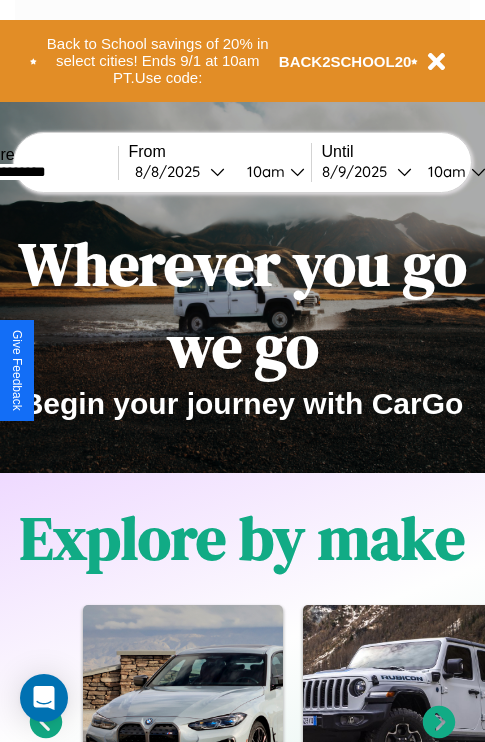 type on "**********" 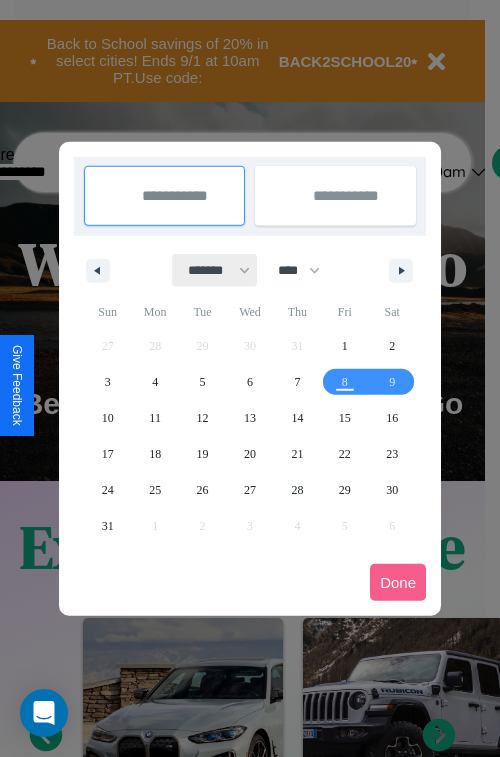 click on "******* ******** ***** ***** *** **** **** ****** ********* ******* ******** ********" at bounding box center [215, 270] 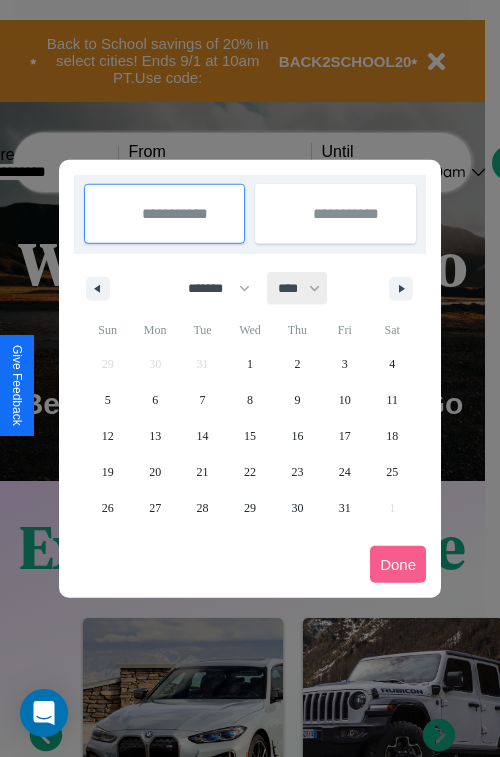 click on "**** **** **** **** **** **** **** **** **** **** **** **** **** **** **** **** **** **** **** **** **** **** **** **** **** **** **** **** **** **** **** **** **** **** **** **** **** **** **** **** **** **** **** **** **** **** **** **** **** **** **** **** **** **** **** **** **** **** **** **** **** **** **** **** **** **** **** **** **** **** **** **** **** **** **** **** **** **** **** **** **** **** **** **** **** **** **** **** **** **** **** **** **** **** **** **** **** **** **** **** **** **** **** **** **** **** **** **** **** **** **** **** **** **** **** **** **** **** **** **** ****" at bounding box center (298, 288) 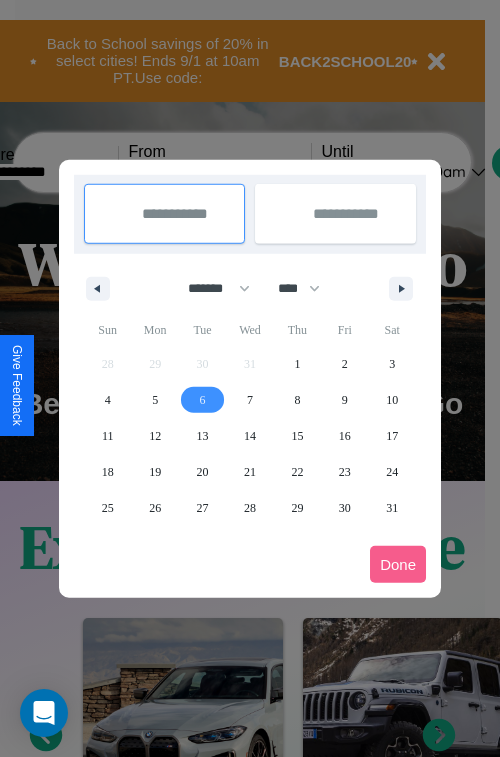 click on "6" at bounding box center [203, 400] 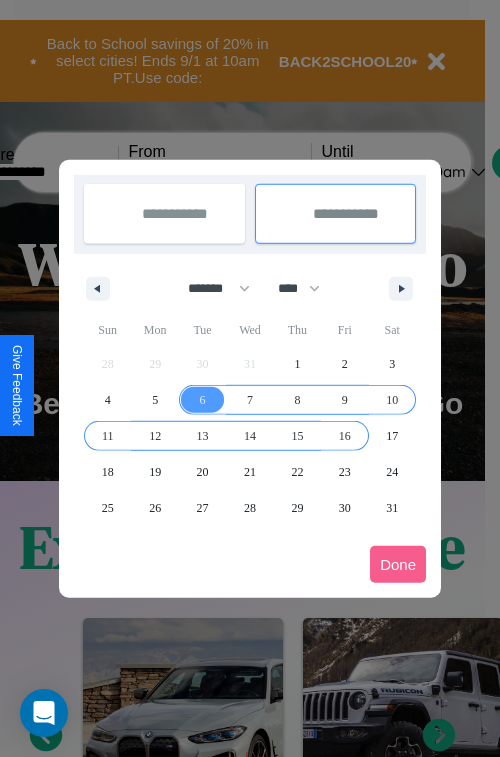 click on "16" at bounding box center [345, 436] 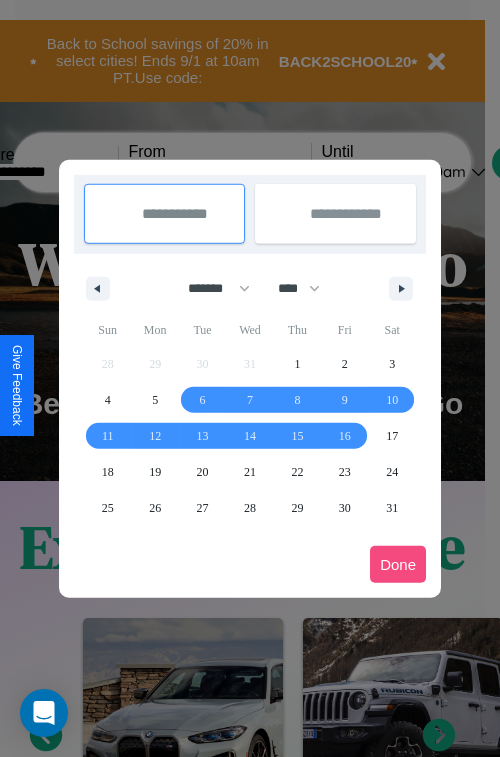 click on "Done" at bounding box center (398, 564) 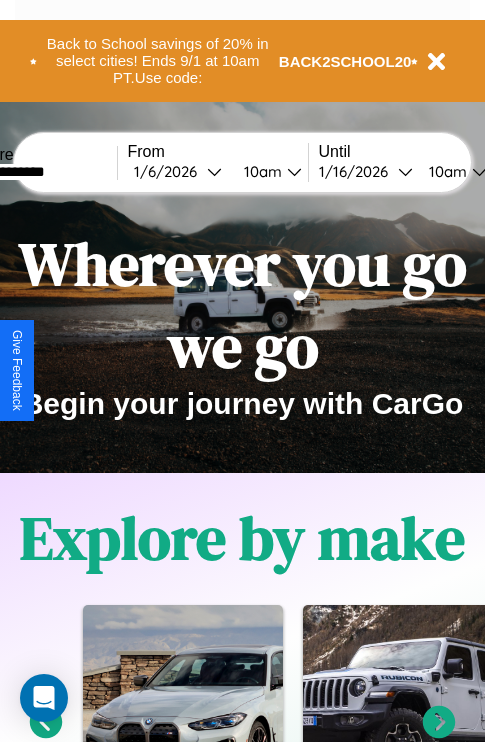 scroll, scrollTop: 0, scrollLeft: 68, axis: horizontal 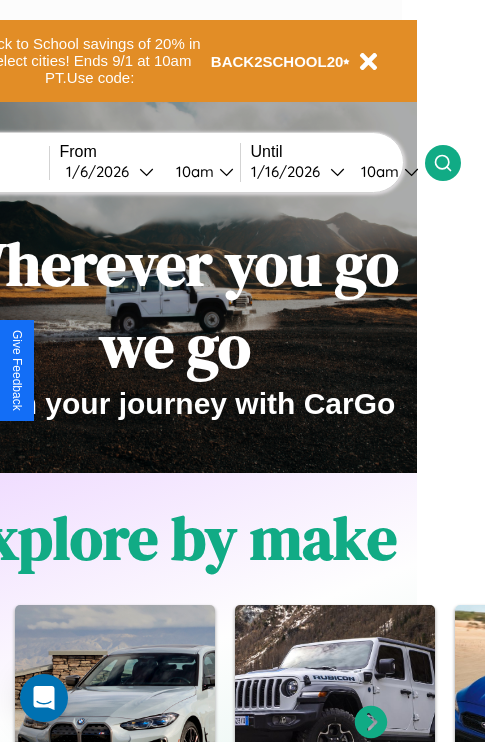 click 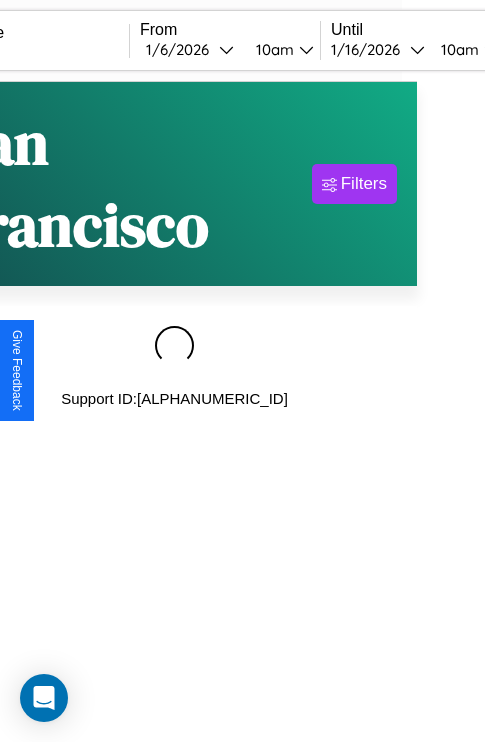 scroll, scrollTop: 0, scrollLeft: 0, axis: both 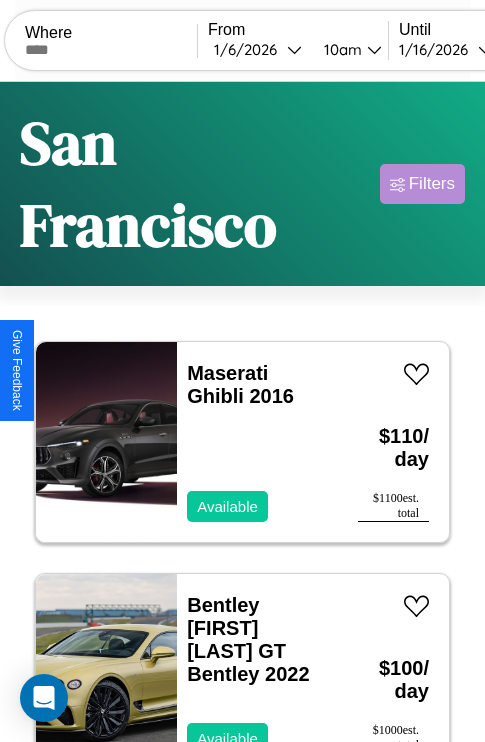 click on "Filters" at bounding box center (432, 184) 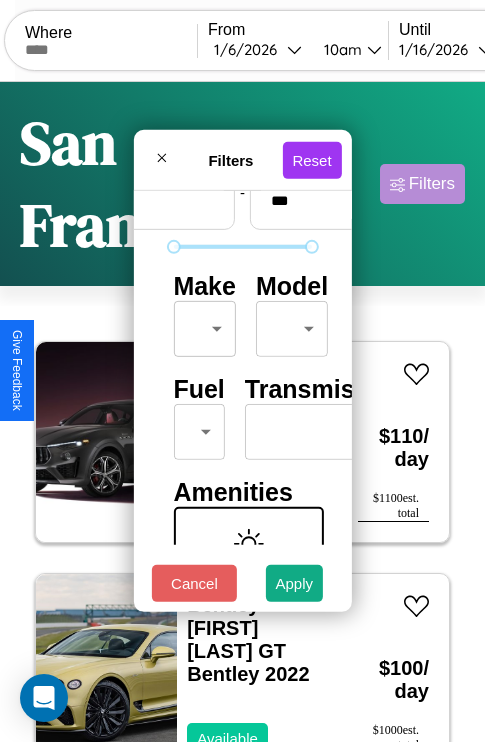 scroll, scrollTop: 162, scrollLeft: 0, axis: vertical 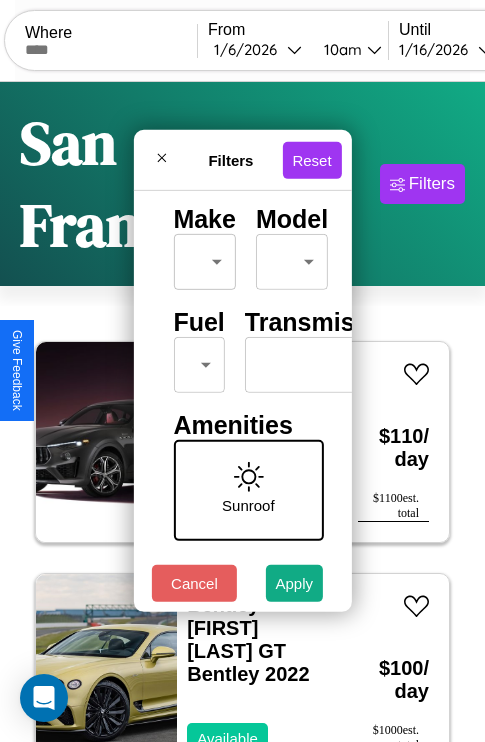 click on "CarGo Where From [DATE] [TIME] Until [DATE] [TIME] Become a Host Login Sign Up [CITY] Filters 47  cars in this area These cars can be picked up in this city. Maserati   Ghibli   2016 Available $ 110  / day $ 1100  est. total Bentley   [FIRST] [LAST] GT Bentley   2022 Available $ 100  / day $ 1000  est. total Kia   EV9   2014 Available $ 170  / day $ 1700  est. total Audi   TT RS   2014 Available $ 80  / day $ 800  est. total Lexus   TX   2016 Available $ 180  / day $ 1800  est. total Chrysler   Daytona   2023 Available $ 100  / day $ 1000  est. total Lexus   LX   2016 Available $ 160  / day $ 1600  est. total Hyundai   Elantra GT   2024 Available $ 80  / day $ 800  est. total Chevrolet   Cruze   2024 Unavailable $ 60  / day $ 600  est. total Kia   K4   2020 Available $ 110  / day $ 1100  est. total Mercedes   L1316   2021 Available $ 170  / day $ 1700  est. total Lincoln   Zephyr   2019 Available $ 190  / day $ 1900  est. total Kia   EV6   2023 Available $ 120  / day $ 1200  est. total Ford   Granada" at bounding box center [242, 453] 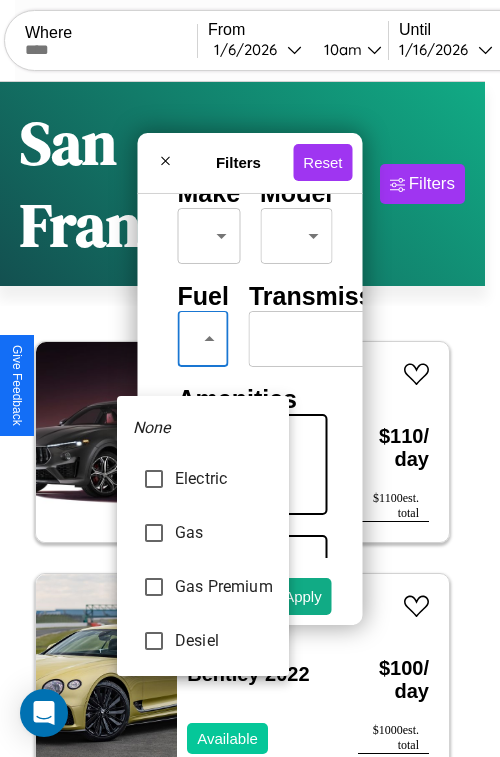 type on "******" 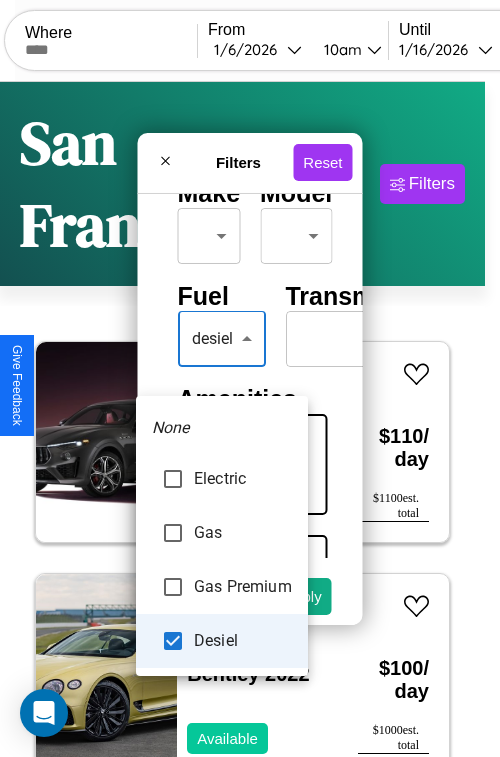 click at bounding box center [250, 378] 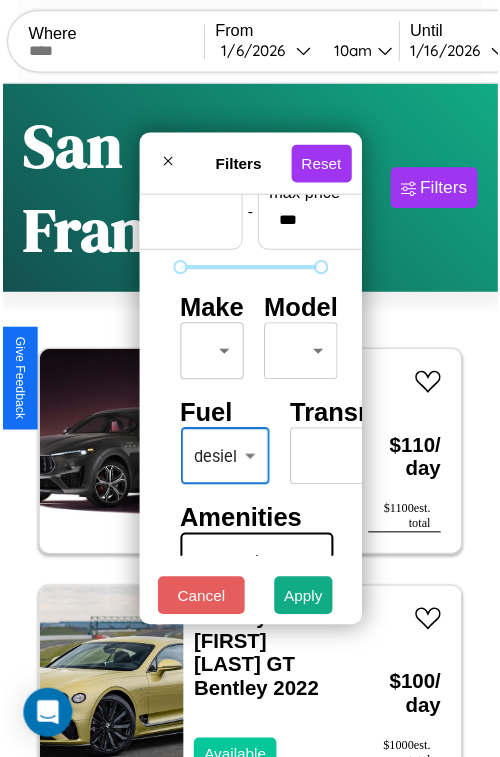 scroll, scrollTop: 59, scrollLeft: 0, axis: vertical 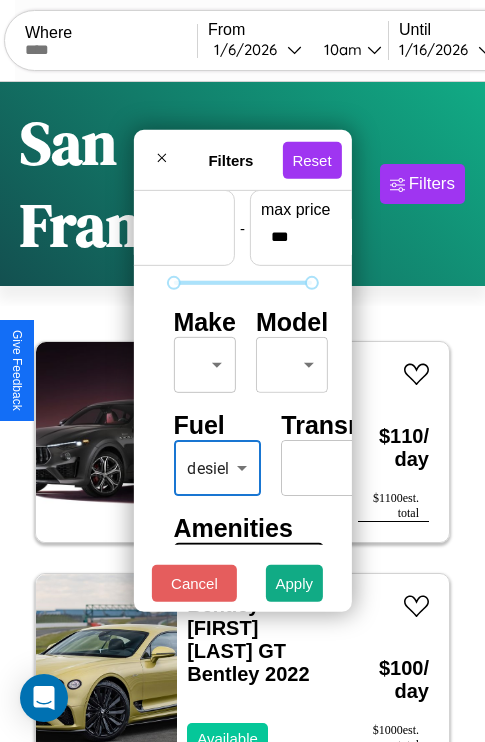click on "CarGo Where From [DATE] [TIME] Until [DATE] [TIME] Become a Host Login Sign Up [CITY] Filters 47  cars in this area These cars can be picked up in this city. Maserati   Ghibli   2016 Available $ 110  / day $ 1100  est. total Bentley   [FIRST] [LAST] GT Bentley   2022 Available $ 100  / day $ 1000  est. total Kia   EV9   2014 Available $ 170  / day $ 1700  est. total Audi   TT RS   2014 Available $ 80  / day $ 800  est. total Lexus   TX   2016 Available $ 180  / day $ 1800  est. total Chrysler   Daytona   2023 Available $ 100  / day $ 1000  est. total Lexus   LX   2016 Available $ 160  / day $ 1600  est. total Hyundai   Elantra GT   2024 Available $ 80  / day $ 800  est. total Chevrolet   Cruze   2024 Unavailable $ 60  / day $ 600  est. total Kia   K4   2020 Available $ 110  / day $ 1100  est. total Mercedes   L1316   2021 Available $ 170  / day $ 1700  est. total Lincoln   Zephyr   2019 Available $ 190  / day $ 1900  est. total Kia   EV6   2023 Available $ 120  / day $ 1200  est. total Ford   Granada" at bounding box center (242, 453) 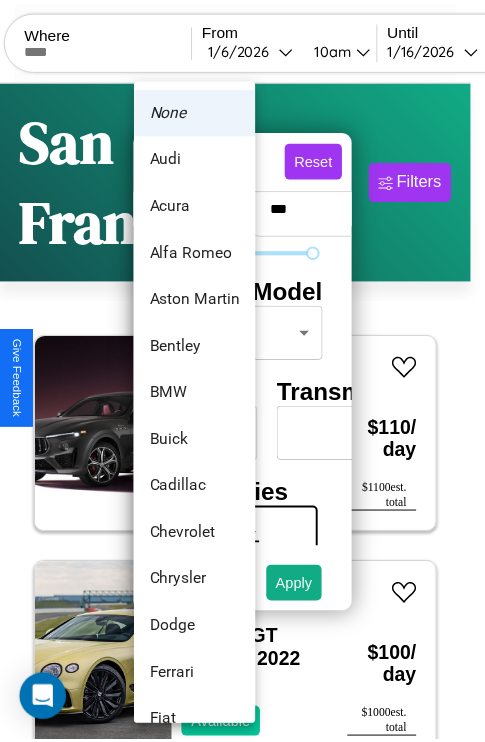 scroll, scrollTop: 182, scrollLeft: 0, axis: vertical 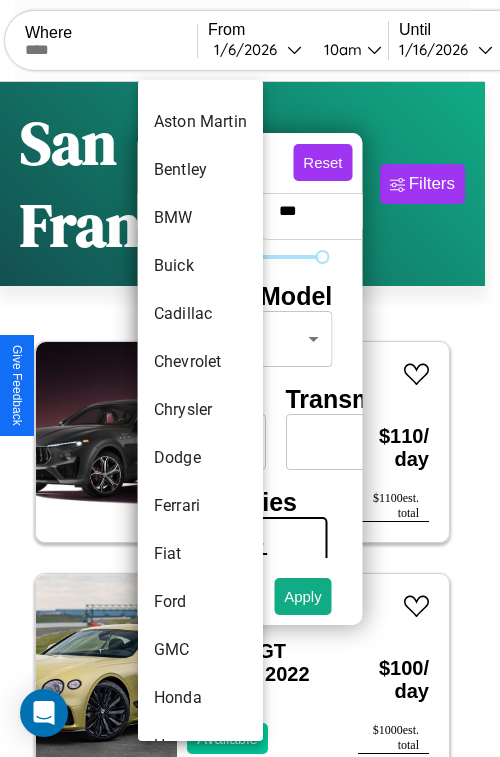 click on "Chrysler" at bounding box center (200, 410) 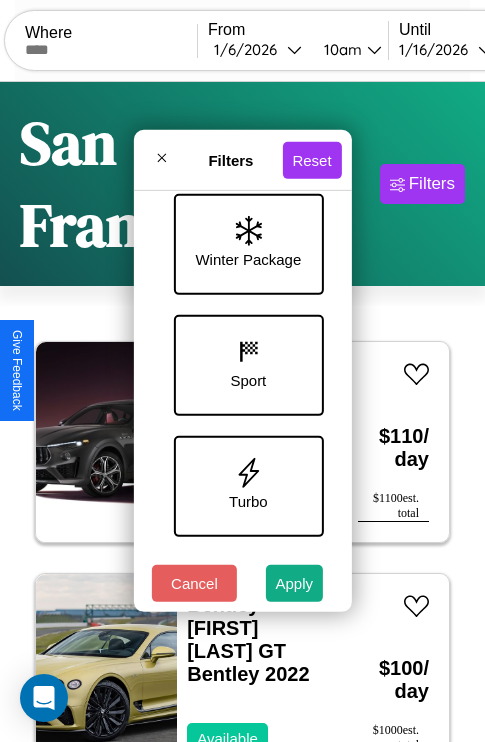 scroll, scrollTop: 772, scrollLeft: 0, axis: vertical 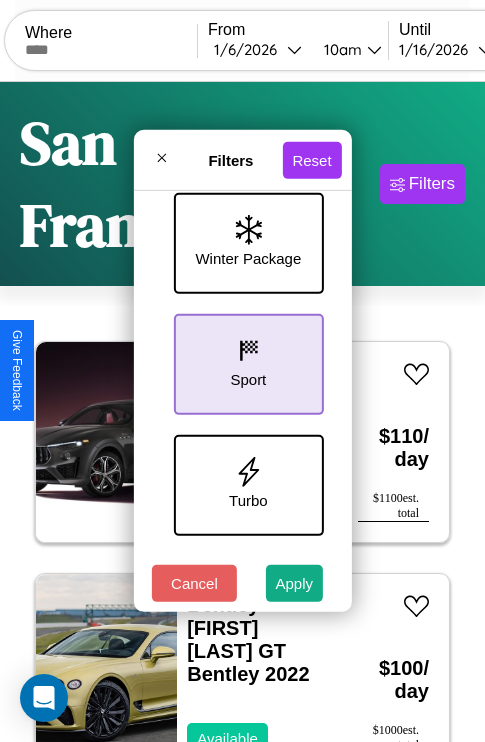 click 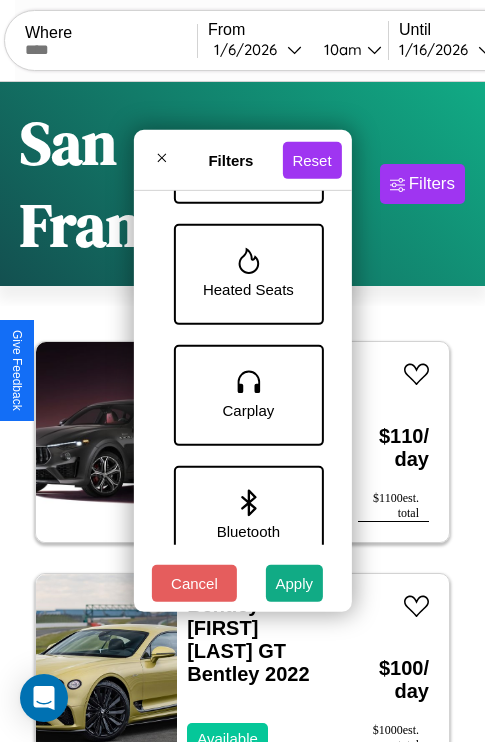 scroll, scrollTop: 1374, scrollLeft: 0, axis: vertical 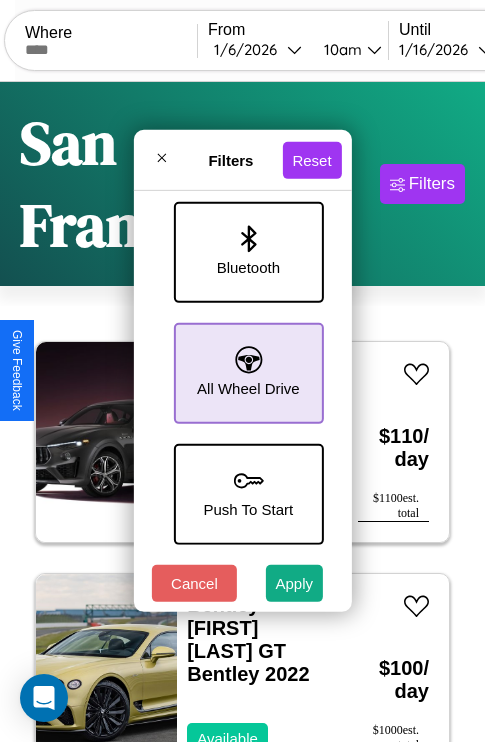 click 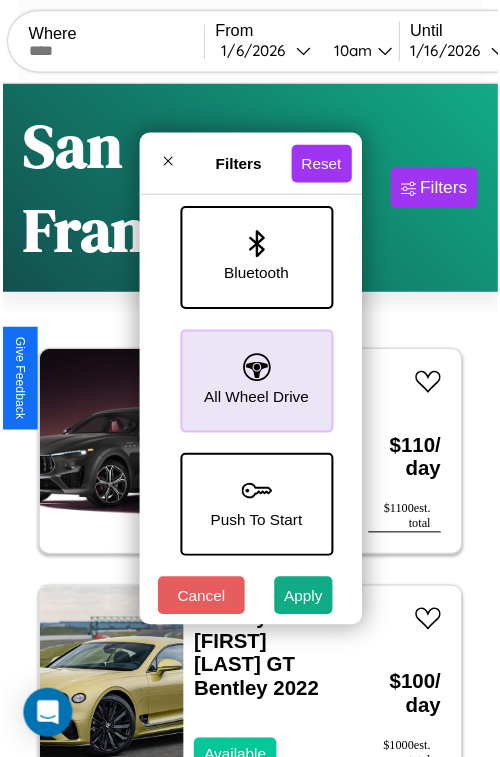 scroll, scrollTop: 1256, scrollLeft: 0, axis: vertical 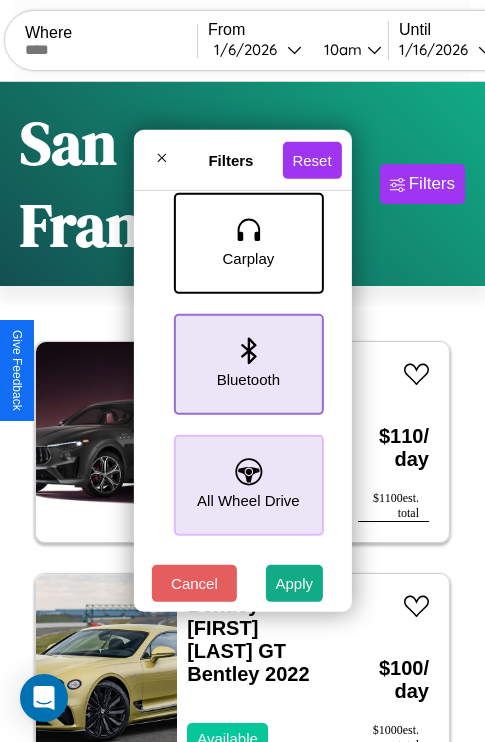click 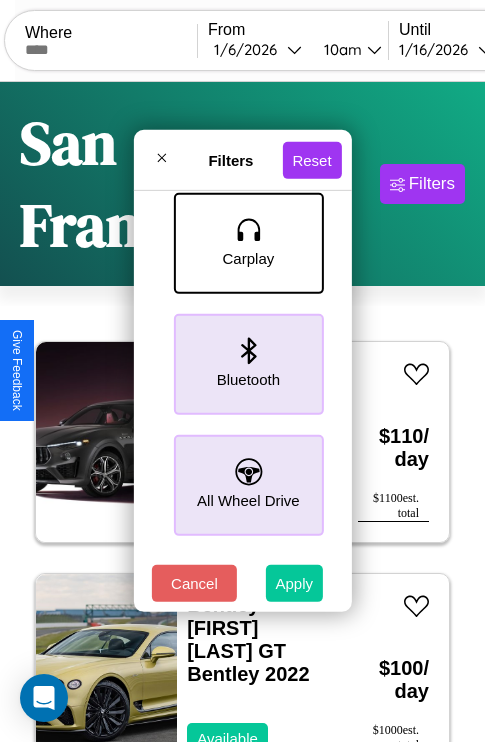 click on "Apply" at bounding box center [295, 583] 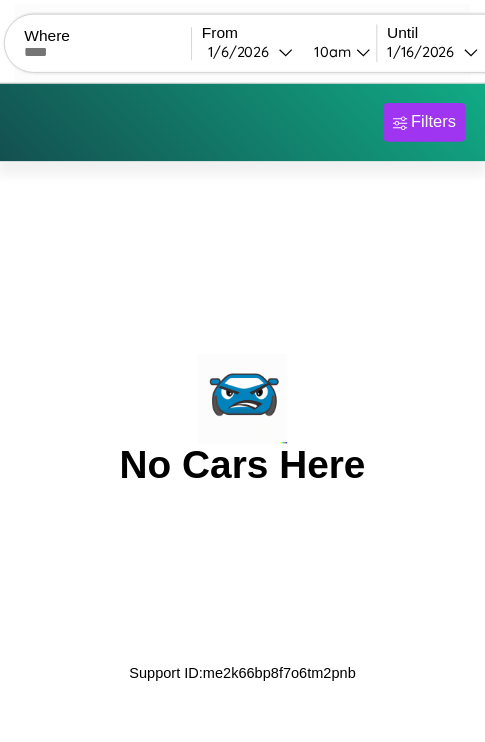 scroll, scrollTop: 0, scrollLeft: 0, axis: both 